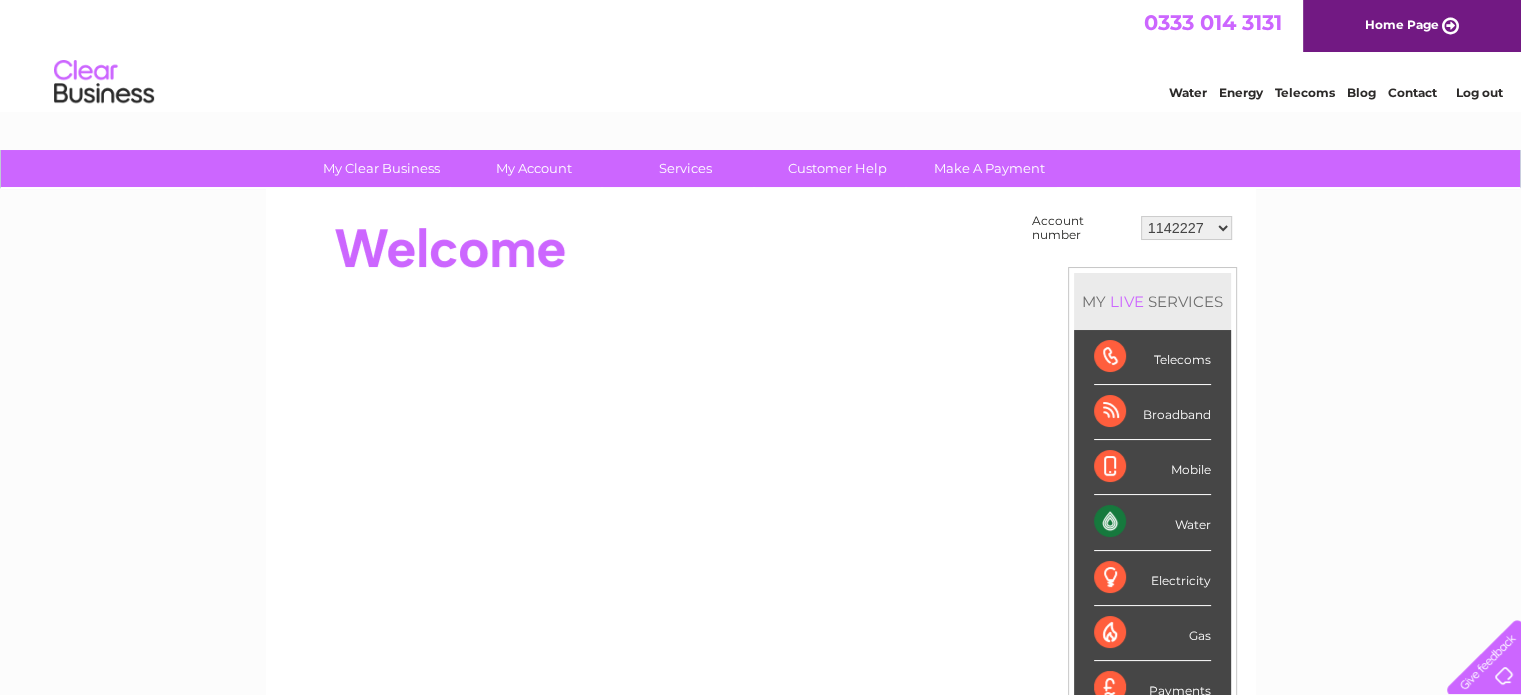 scroll, scrollTop: 0, scrollLeft: 0, axis: both 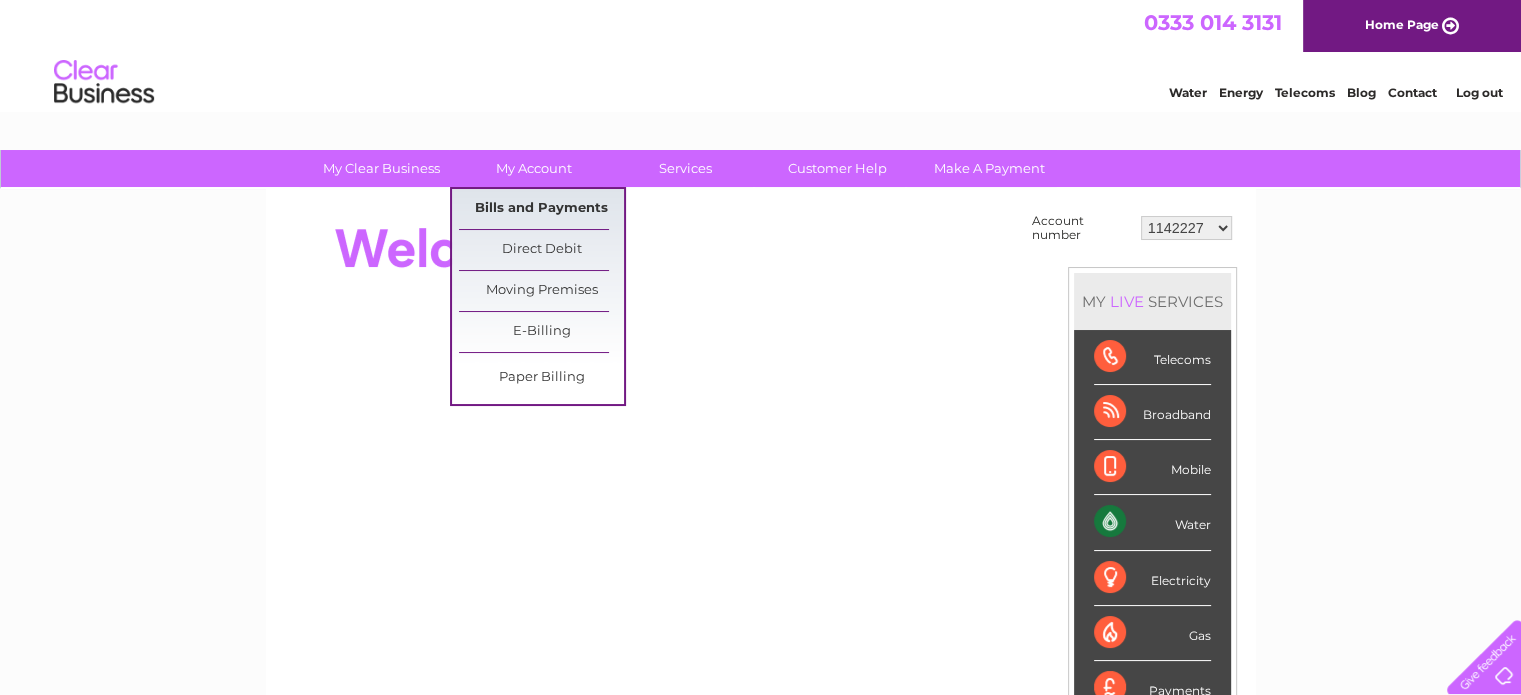 click on "Bills and Payments" at bounding box center (541, 209) 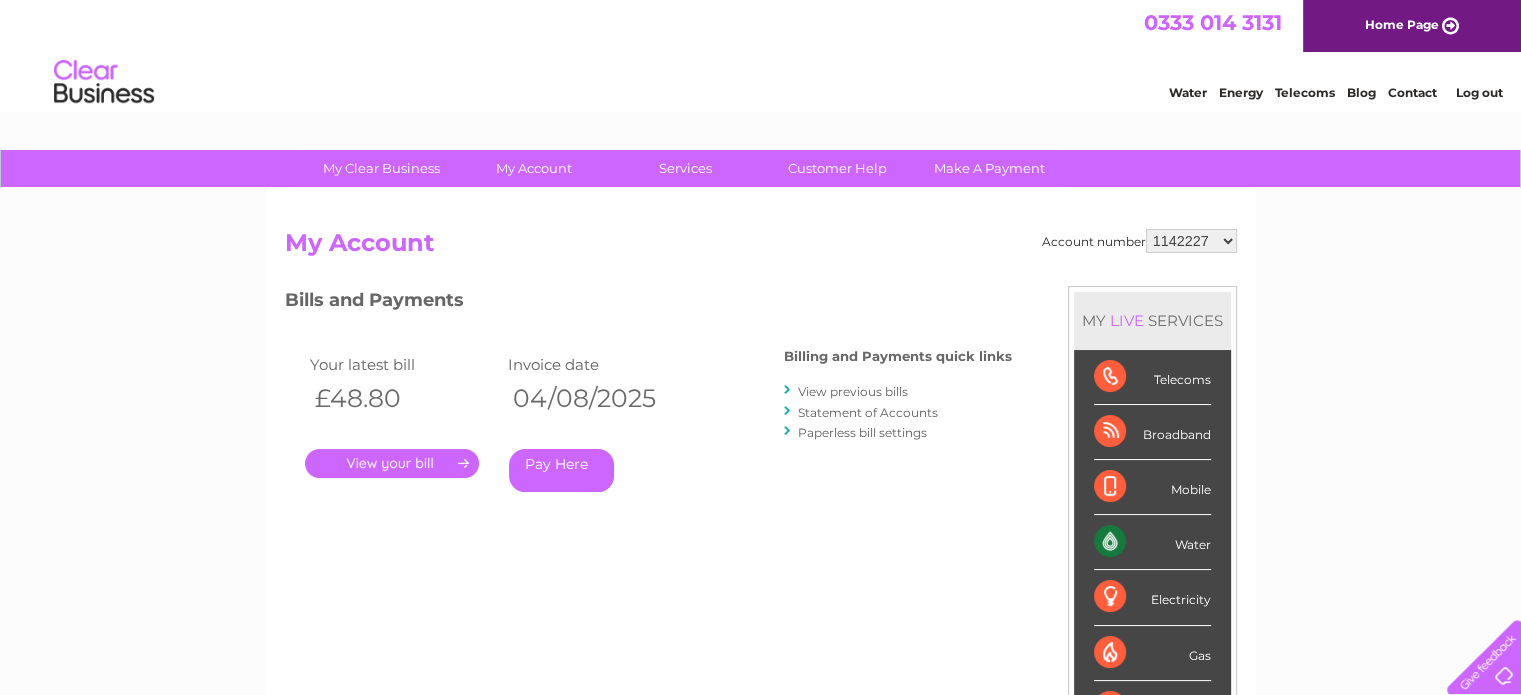 scroll, scrollTop: 0, scrollLeft: 0, axis: both 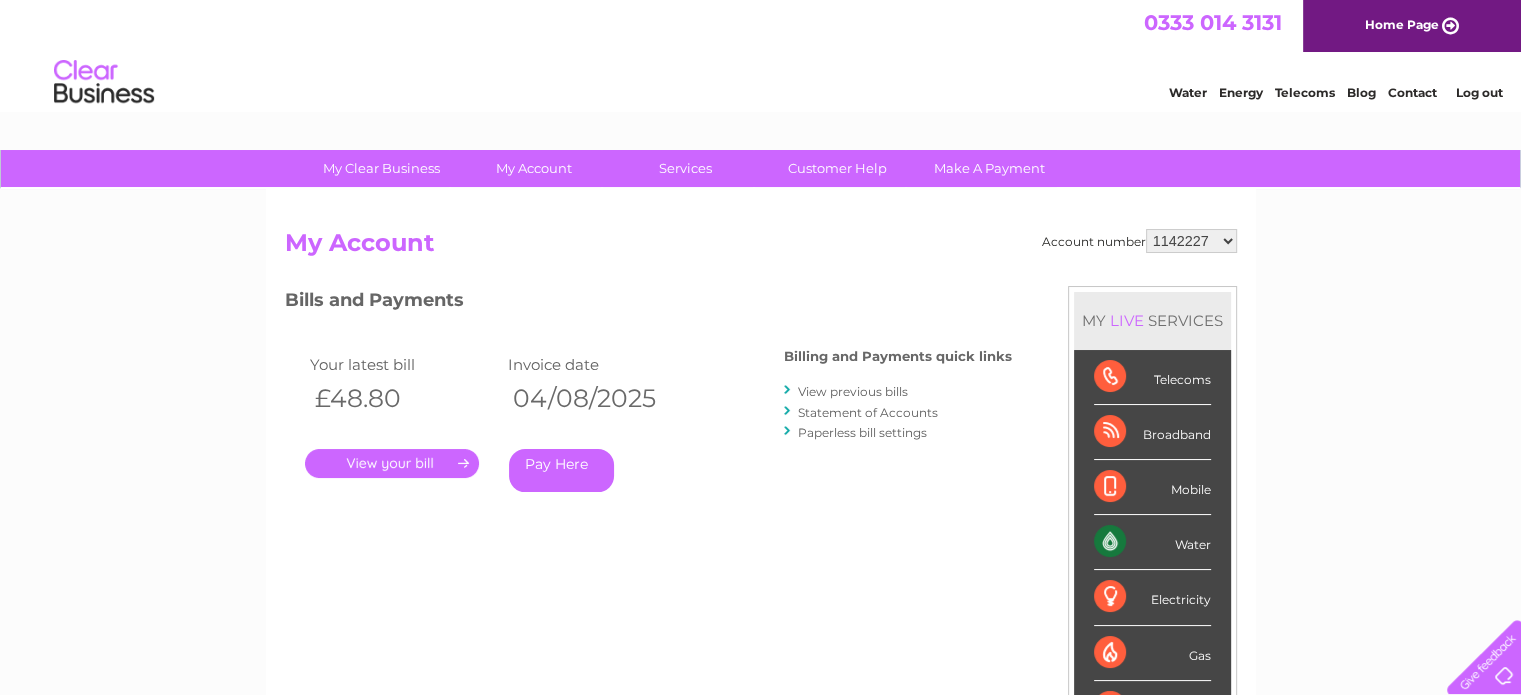 click on "1142227
1142236
1142260
30291076" at bounding box center [1191, 241] 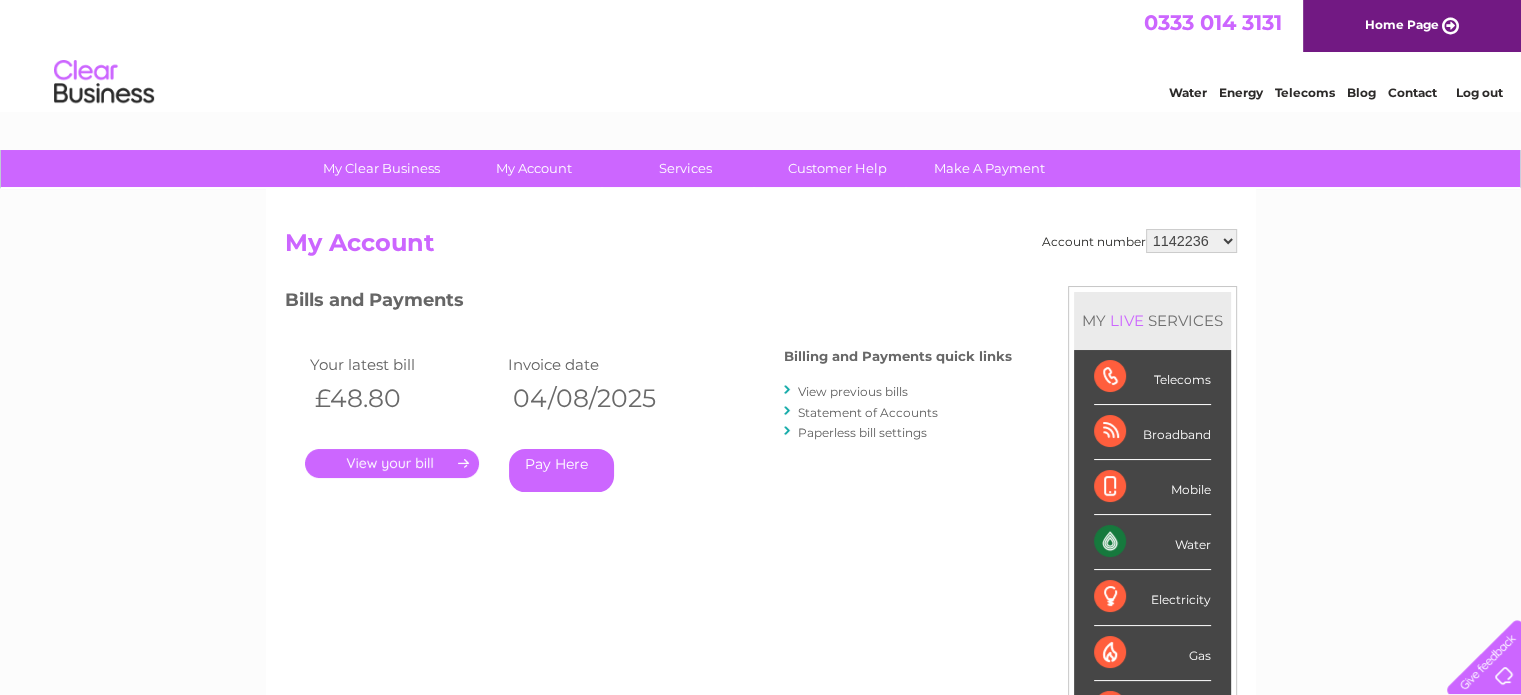 click on "1142227
1142236
1142260
30291076" at bounding box center [1191, 241] 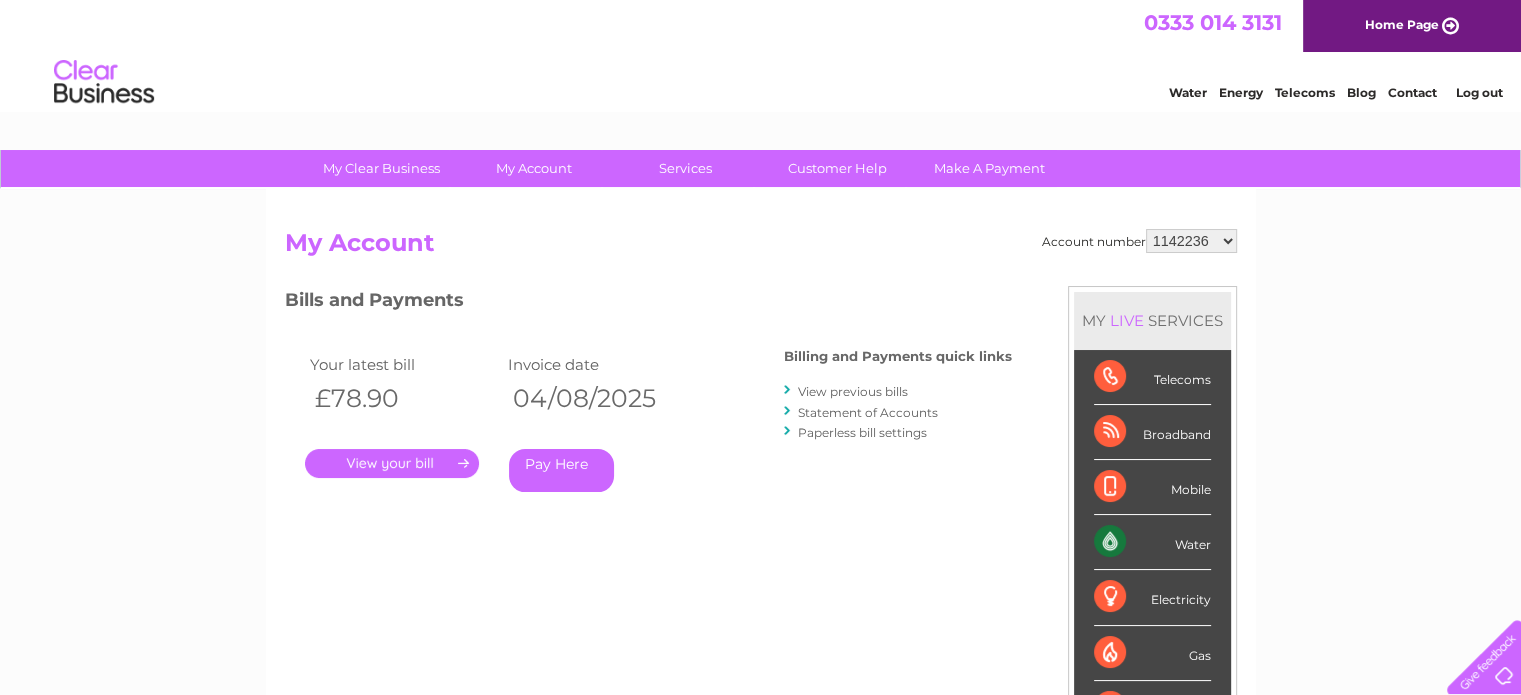 scroll, scrollTop: 0, scrollLeft: 0, axis: both 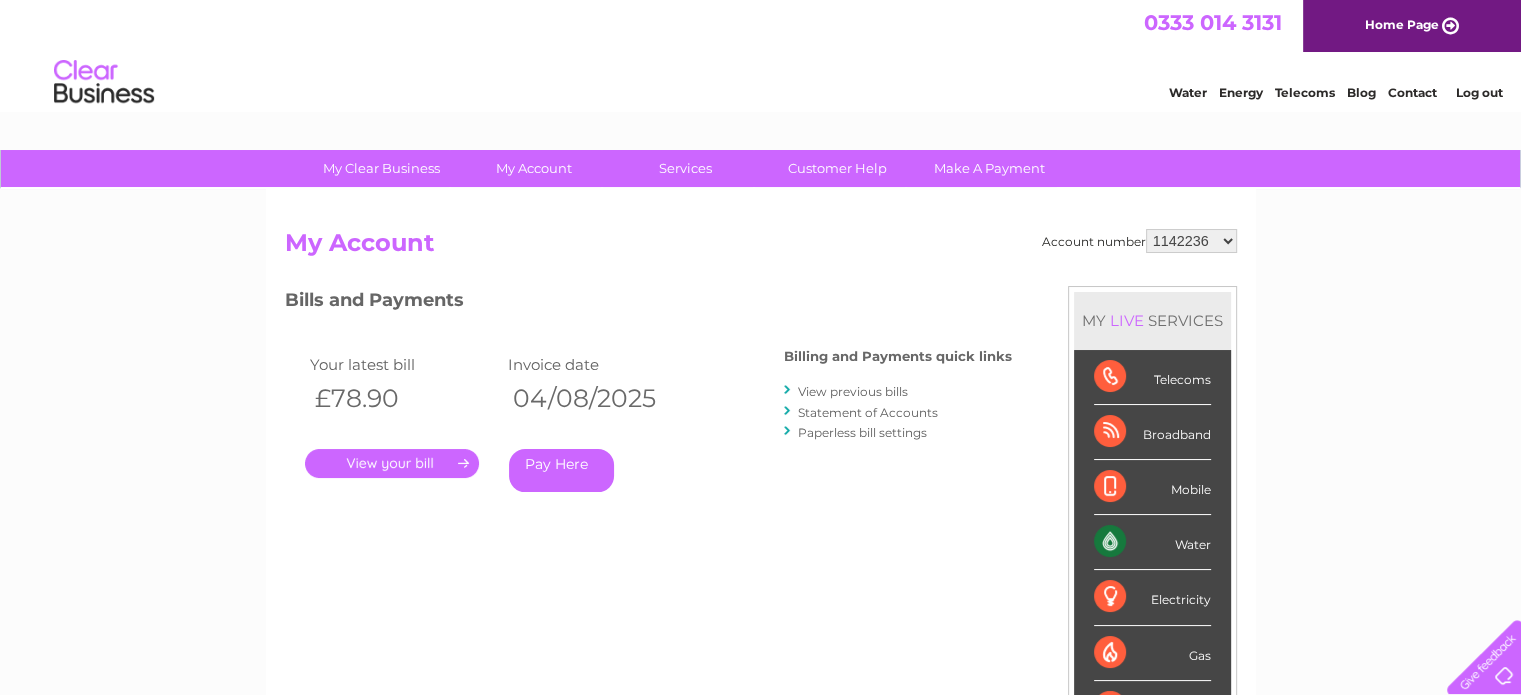 click on "1142227
1142236
1142260
30291076" at bounding box center [1191, 241] 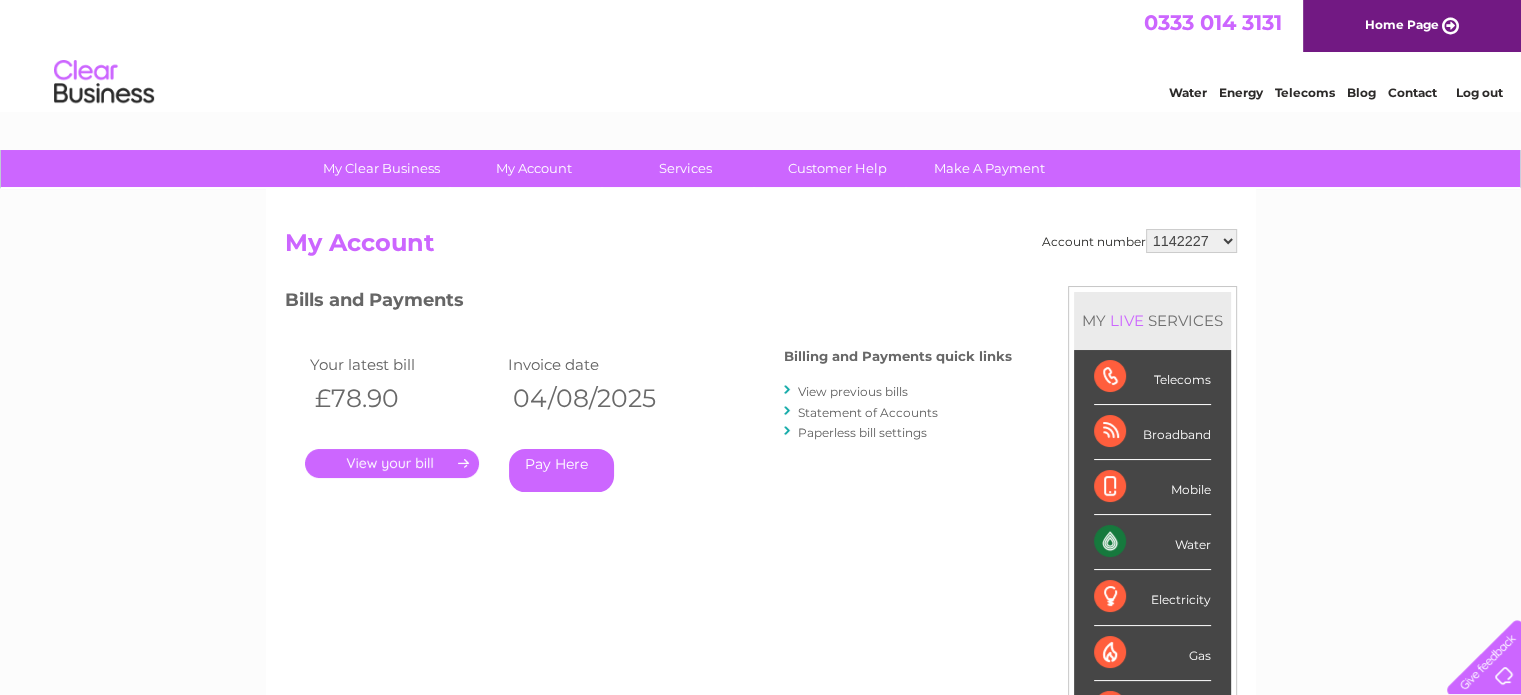 click on "1142227
1142236
1142260
30291076" at bounding box center (1191, 241) 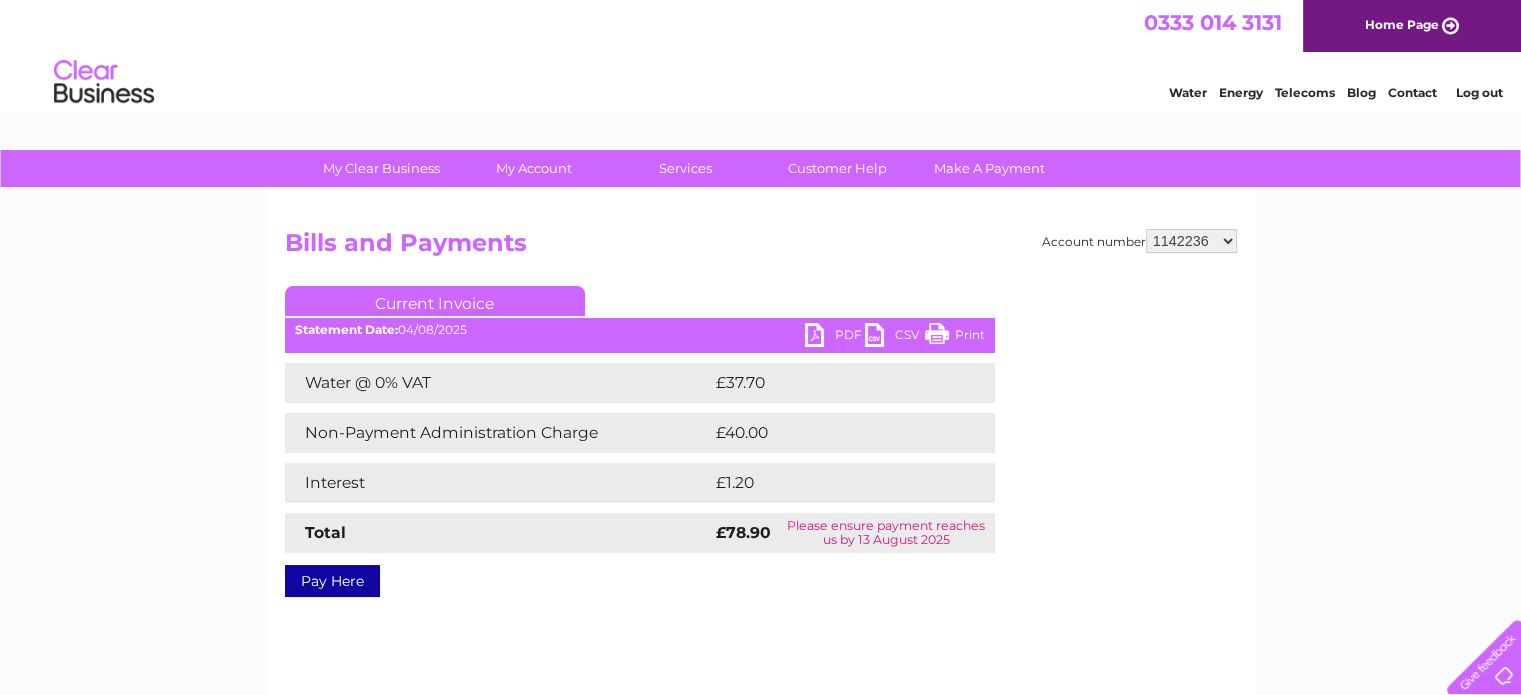 scroll, scrollTop: 0, scrollLeft: 0, axis: both 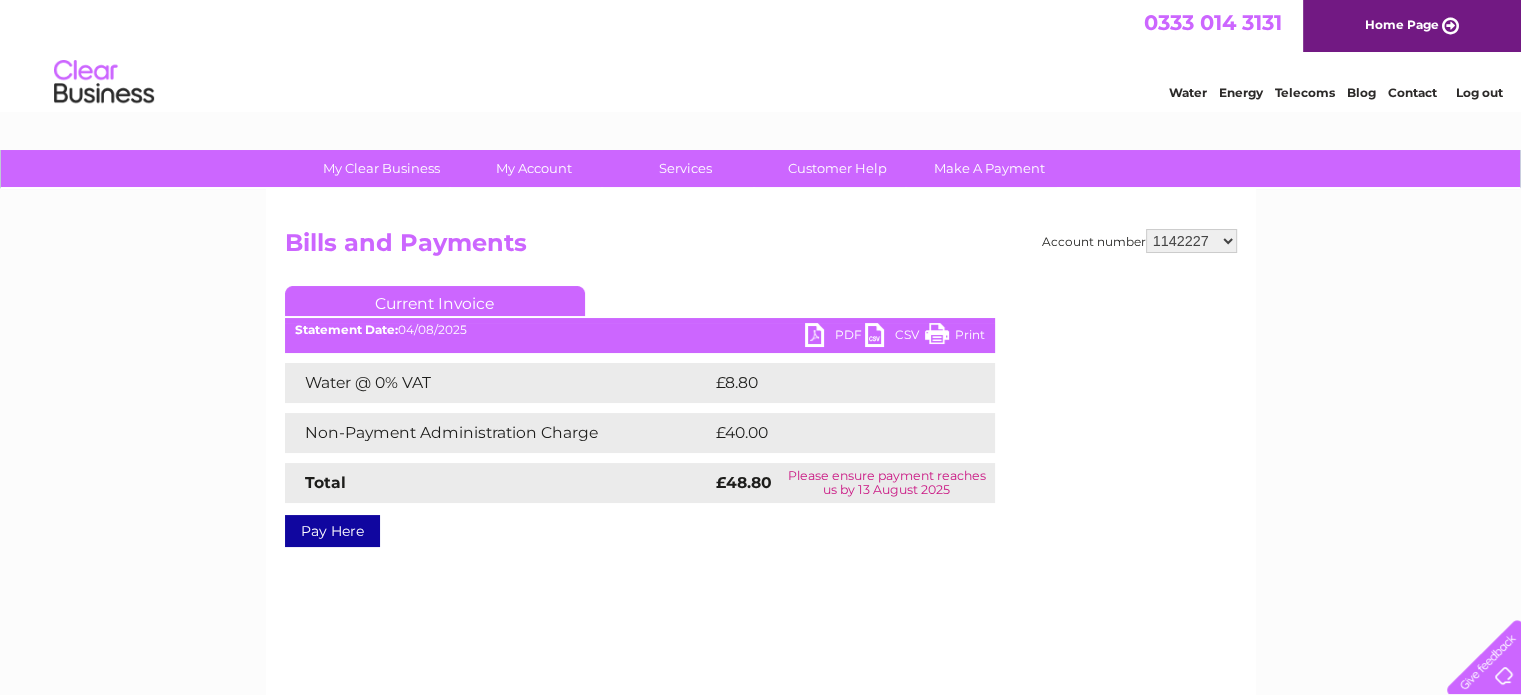 click on "PDF" at bounding box center (835, 337) 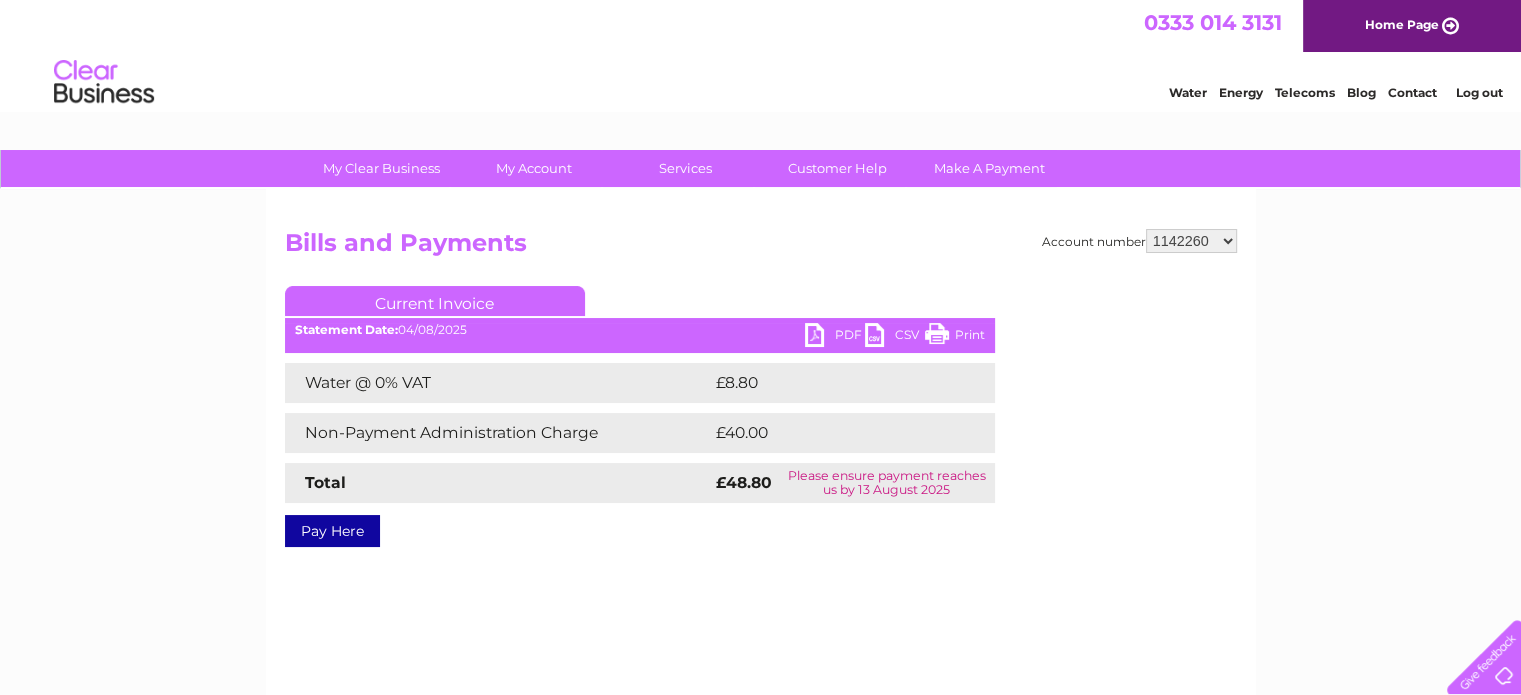 click on "1142227
1142236
1142260
30291076" at bounding box center [1191, 241] 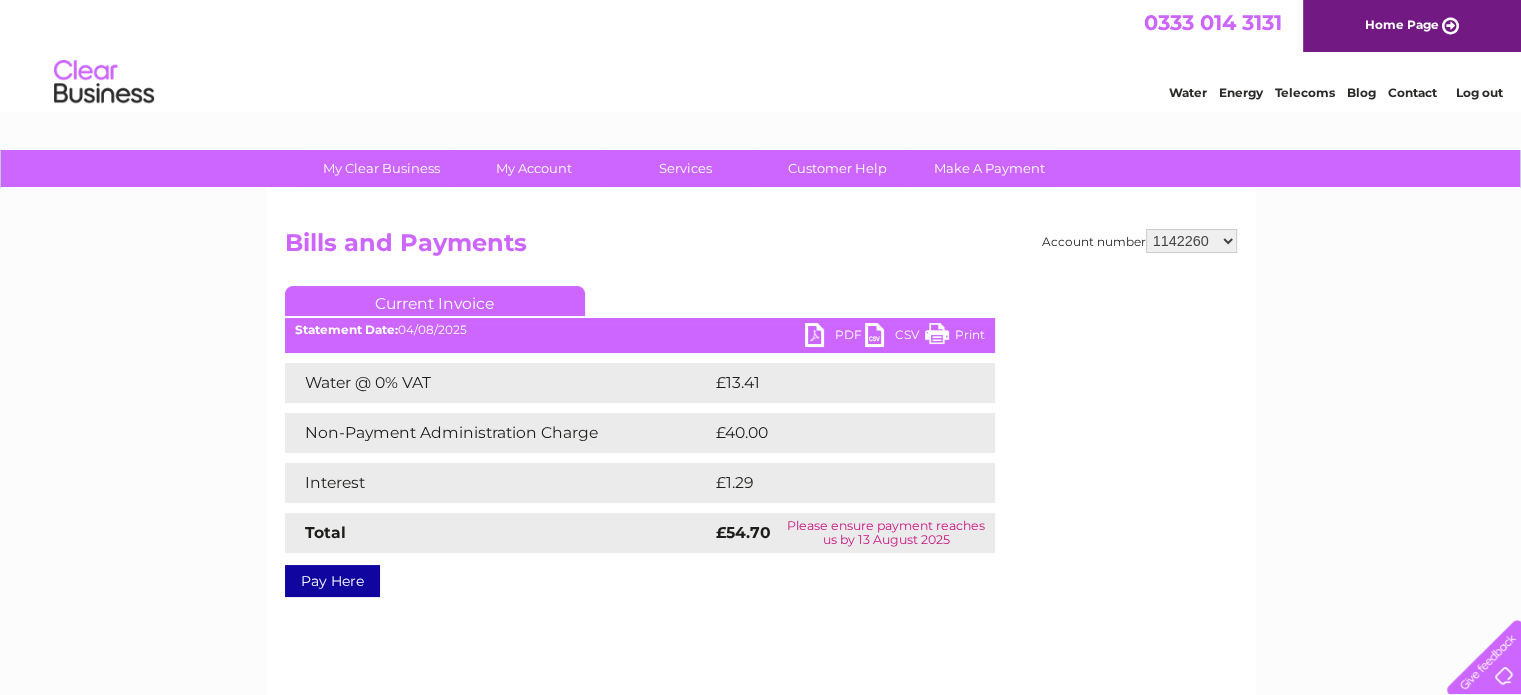 scroll, scrollTop: 0, scrollLeft: 0, axis: both 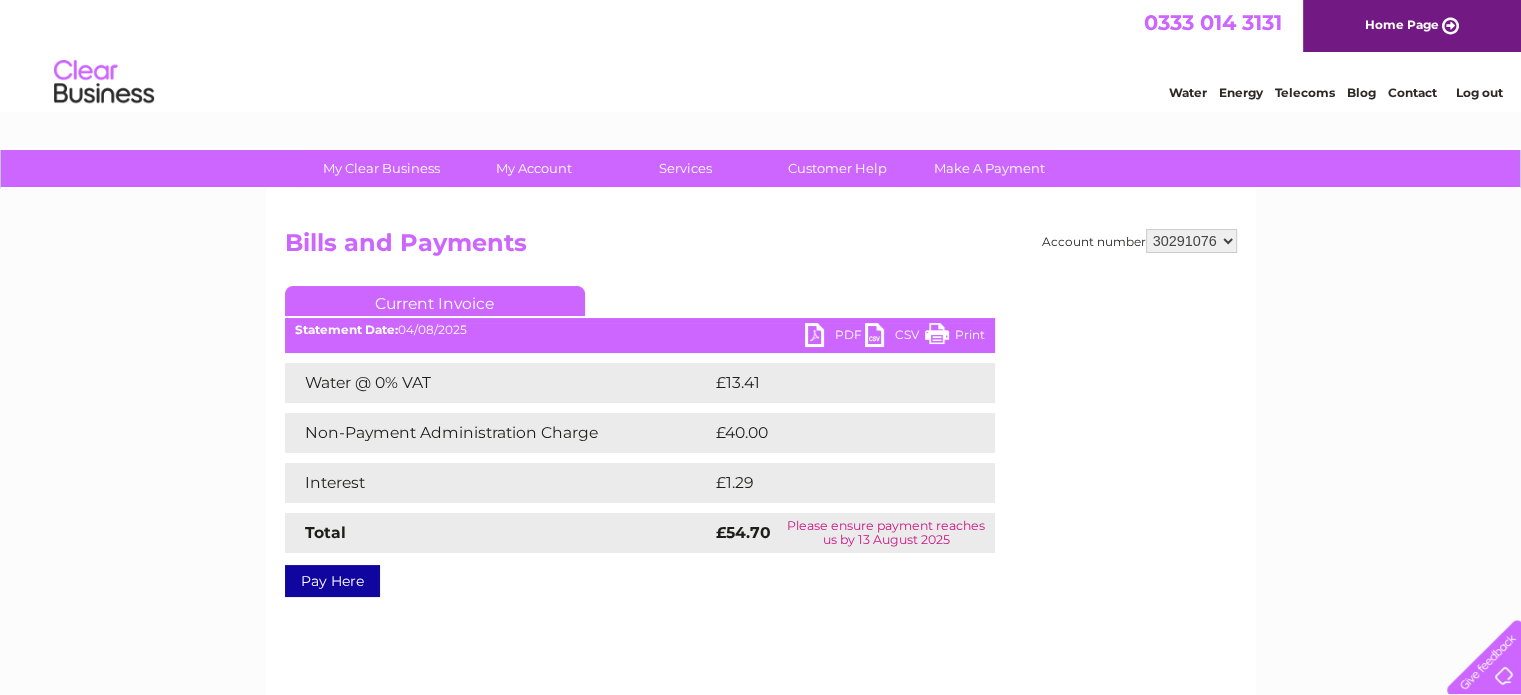 click on "1142227
1142236
1142260
30291076" at bounding box center [1191, 241] 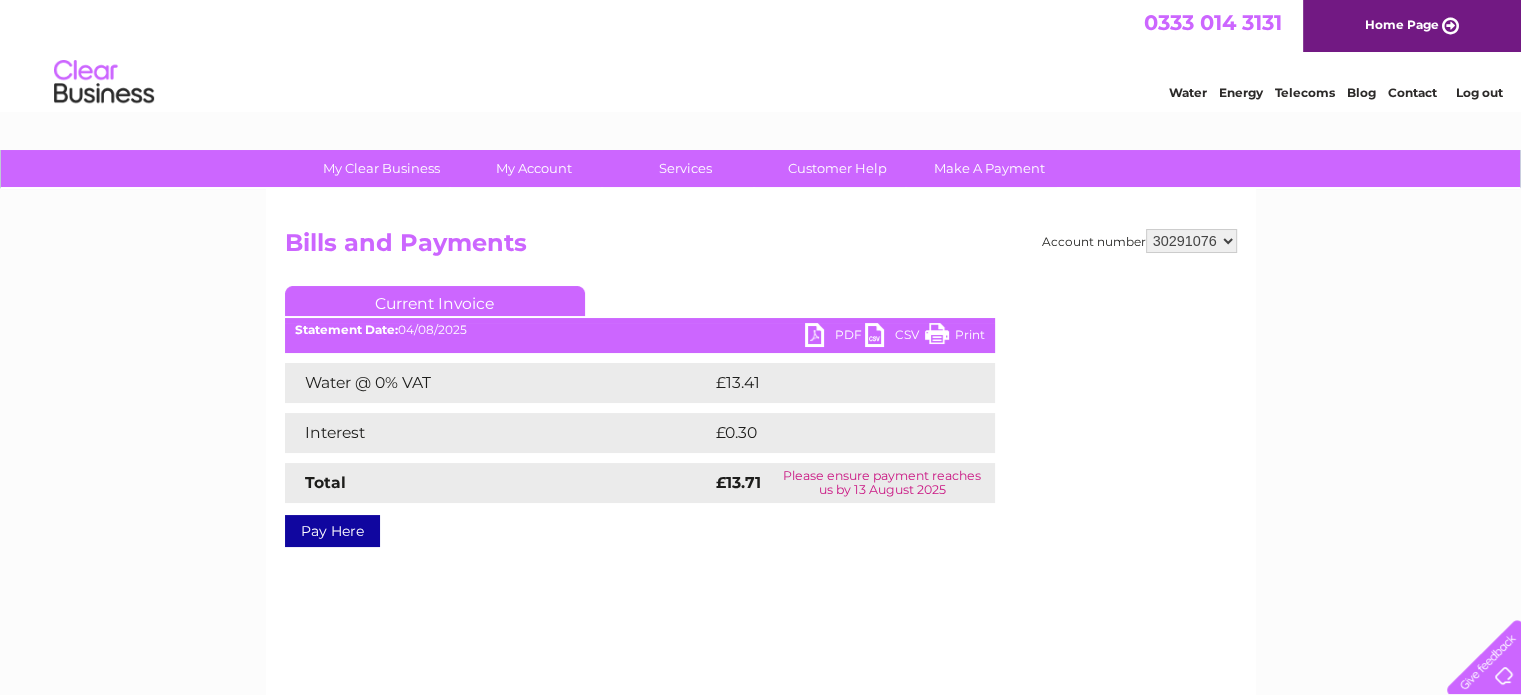 scroll, scrollTop: 0, scrollLeft: 0, axis: both 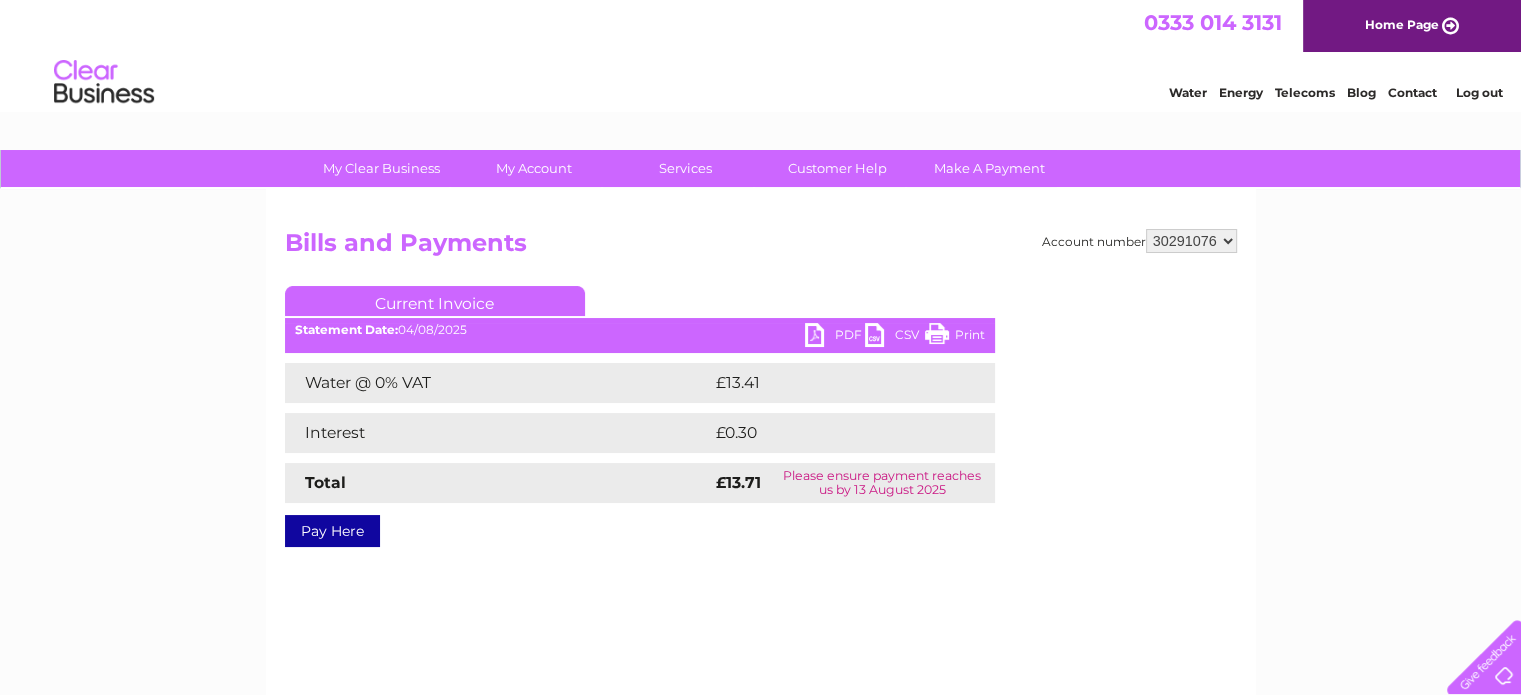 click on "My Clear Business
Login Details
My Details
My Preferences
Link Account
My Account
Bills and Payments   Direct Debit   Moving Premises" at bounding box center [760, 620] 